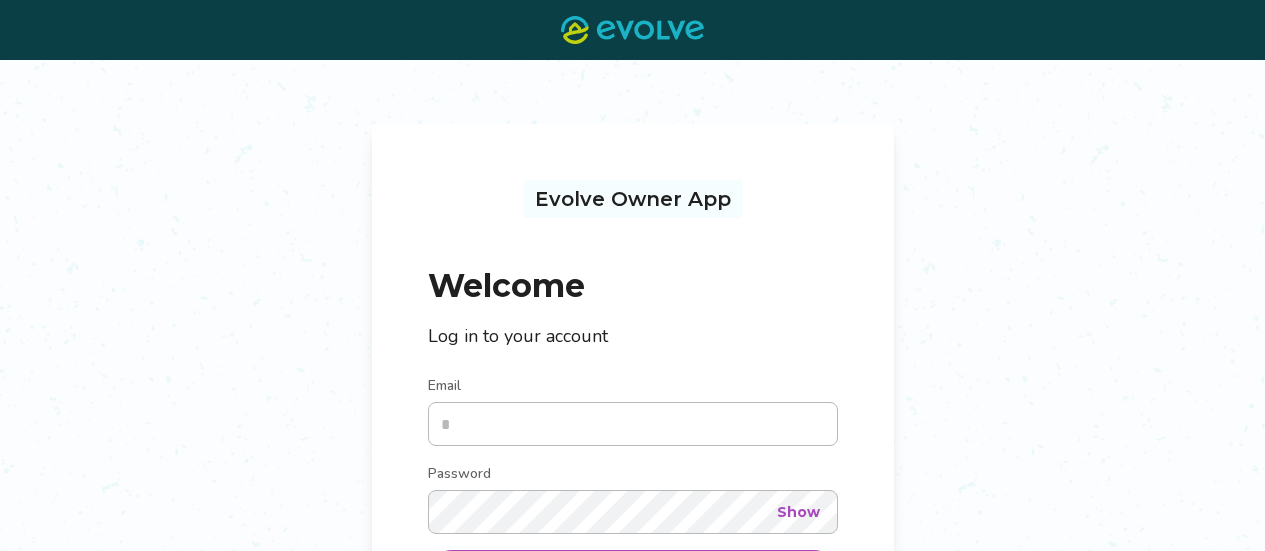 scroll, scrollTop: 0, scrollLeft: 0, axis: both 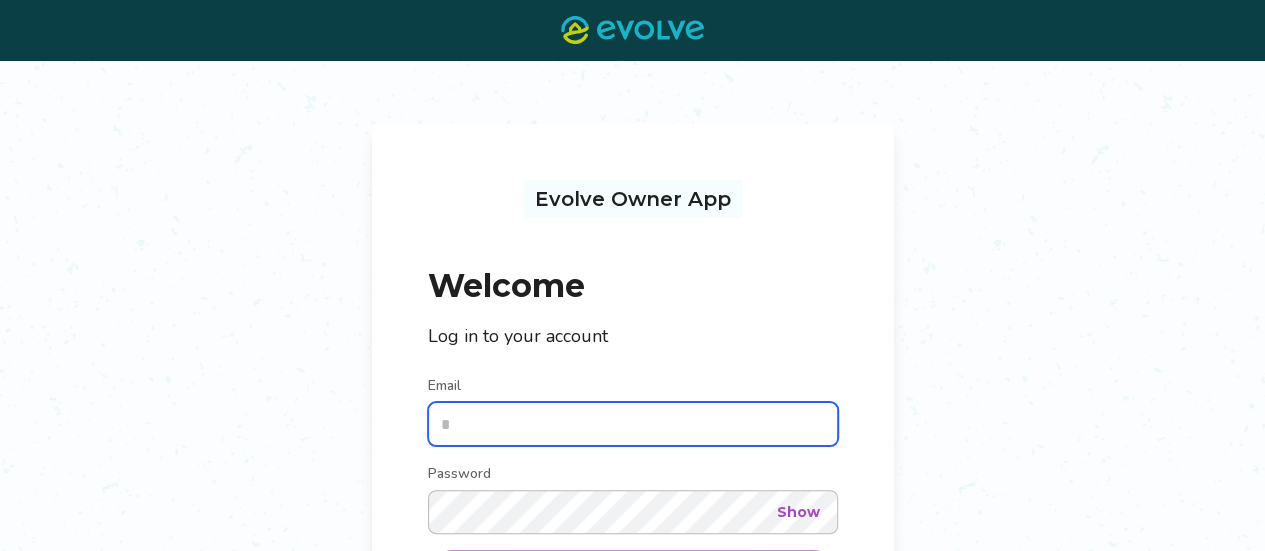 type on "**********" 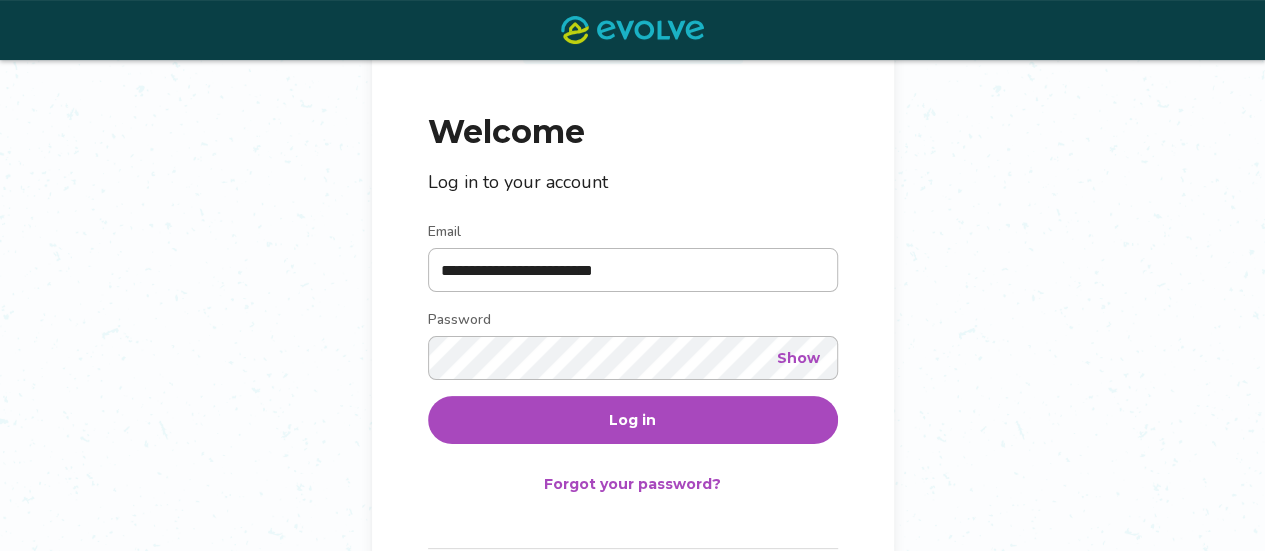 scroll, scrollTop: 159, scrollLeft: 0, axis: vertical 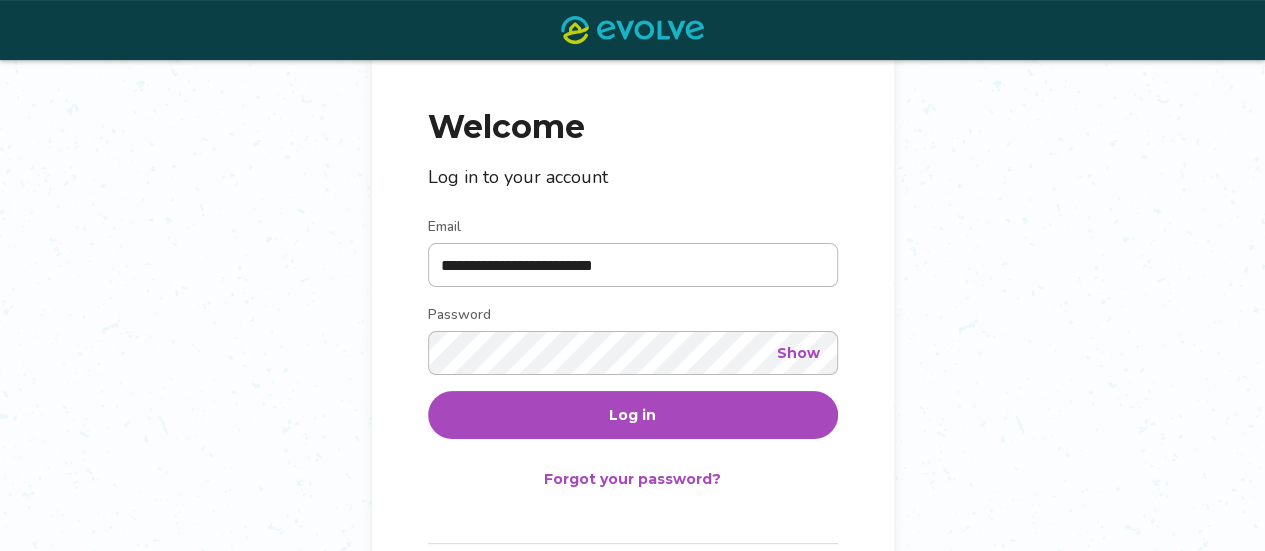 click on "Log in" at bounding box center (633, 415) 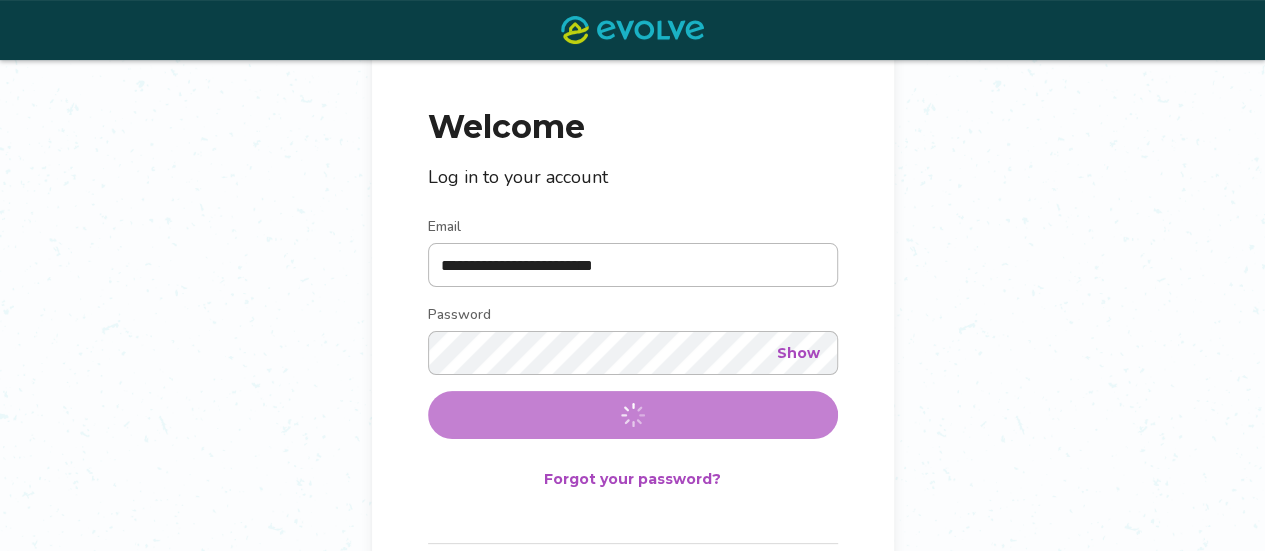 scroll, scrollTop: 0, scrollLeft: 0, axis: both 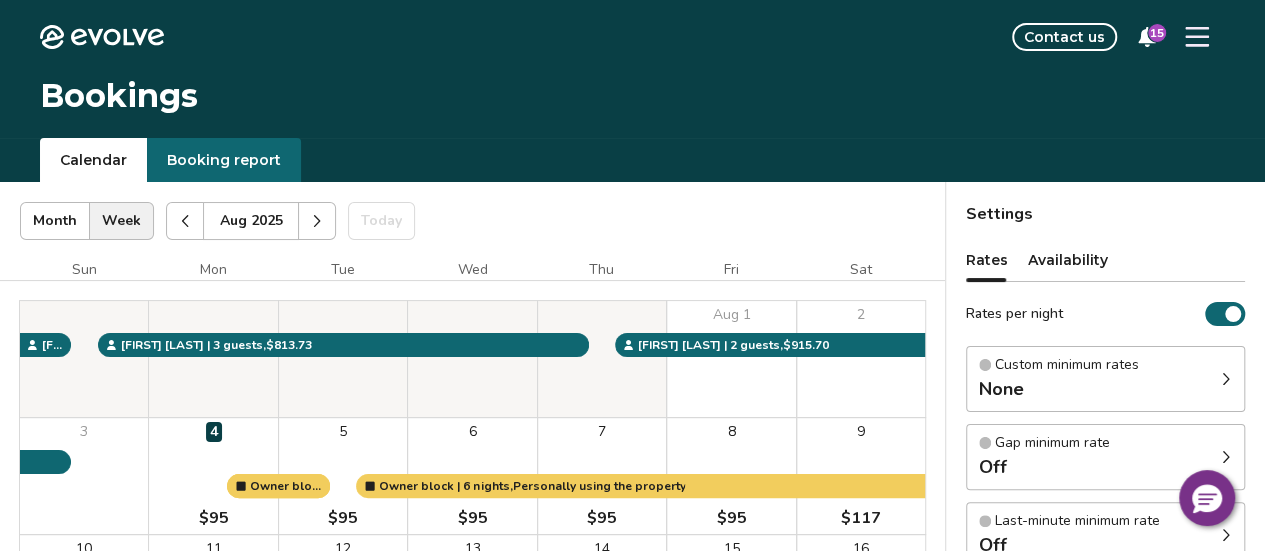 click on "Booking report" at bounding box center [224, 160] 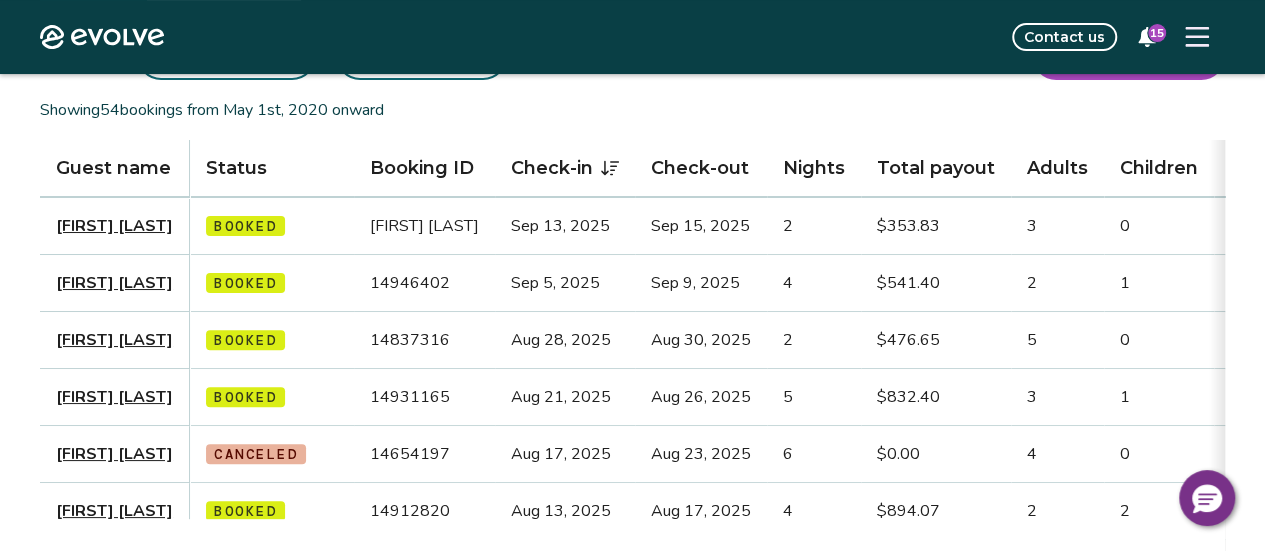 scroll, scrollTop: 0, scrollLeft: 0, axis: both 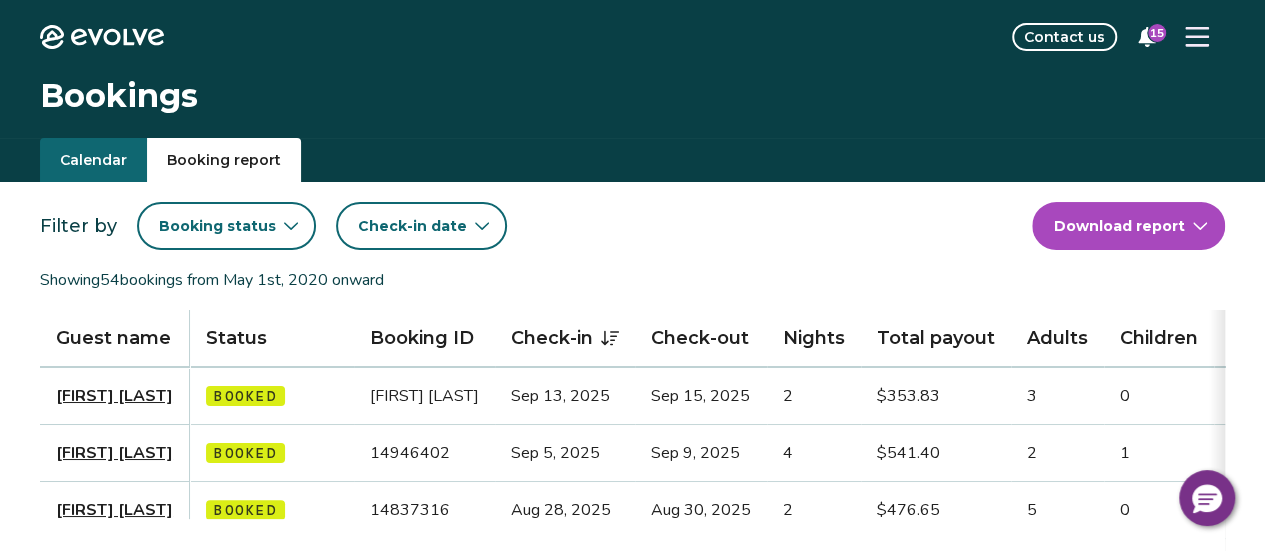 click 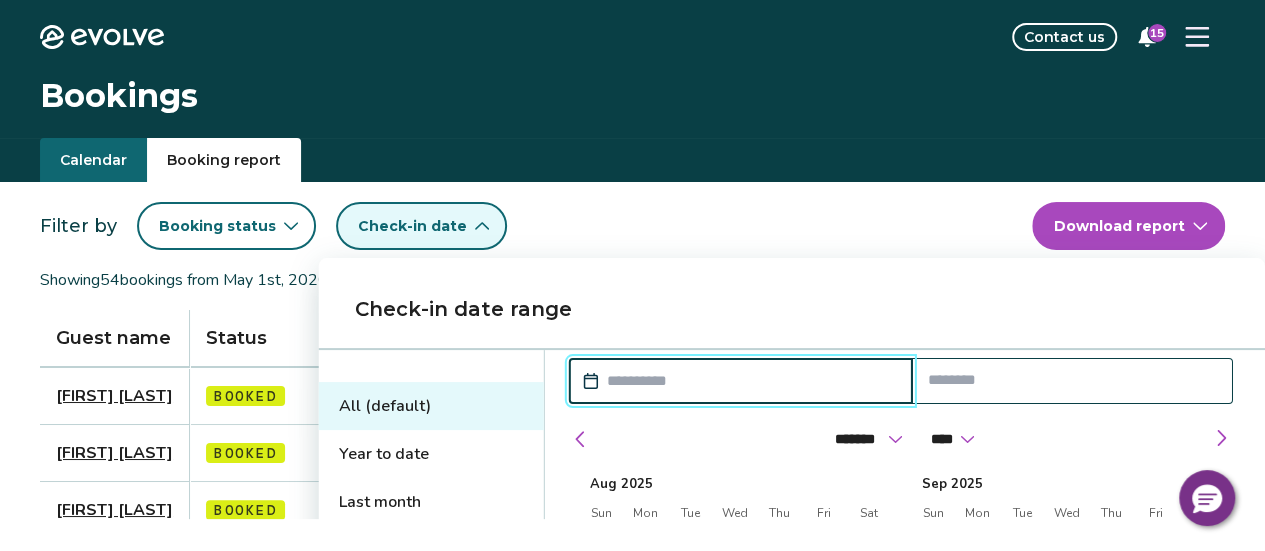 click 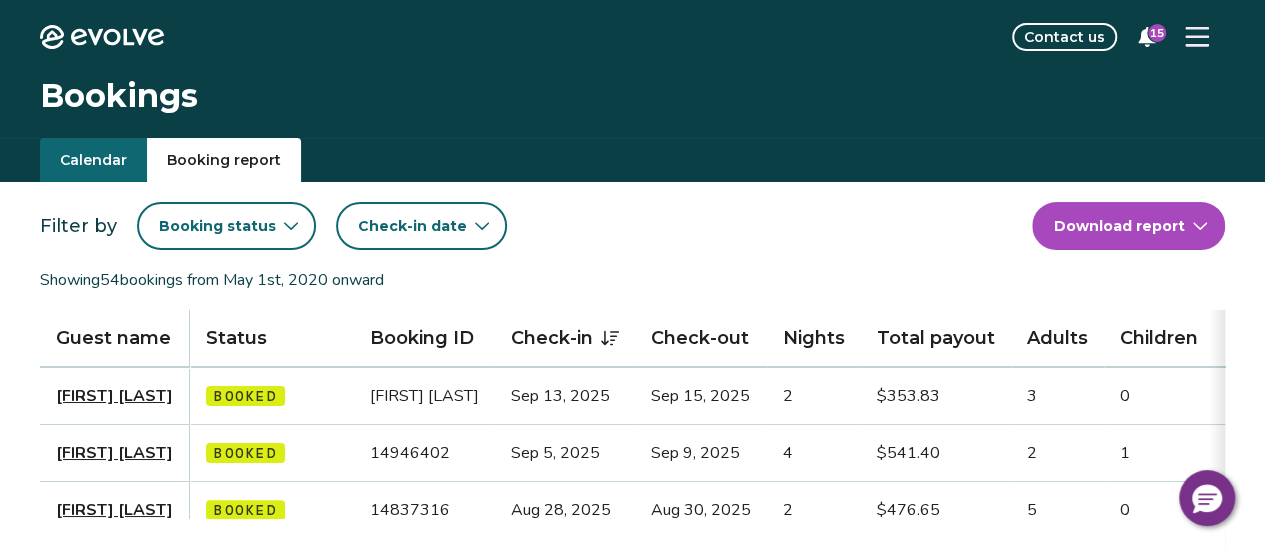 click 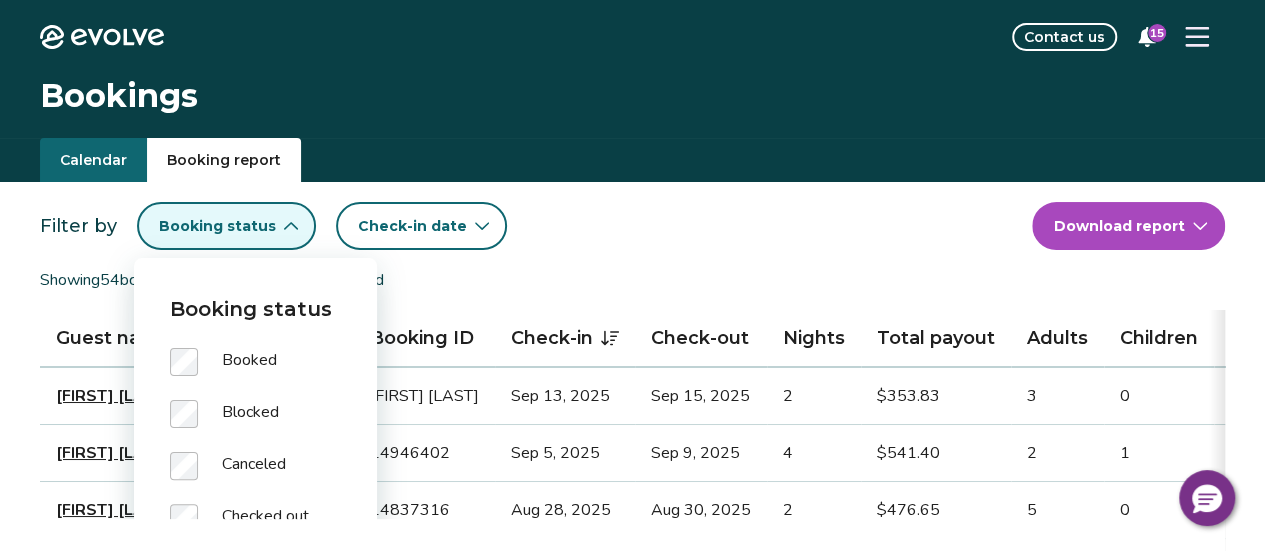 click on "Filter by Booking status Check-in date" at bounding box center [536, 226] 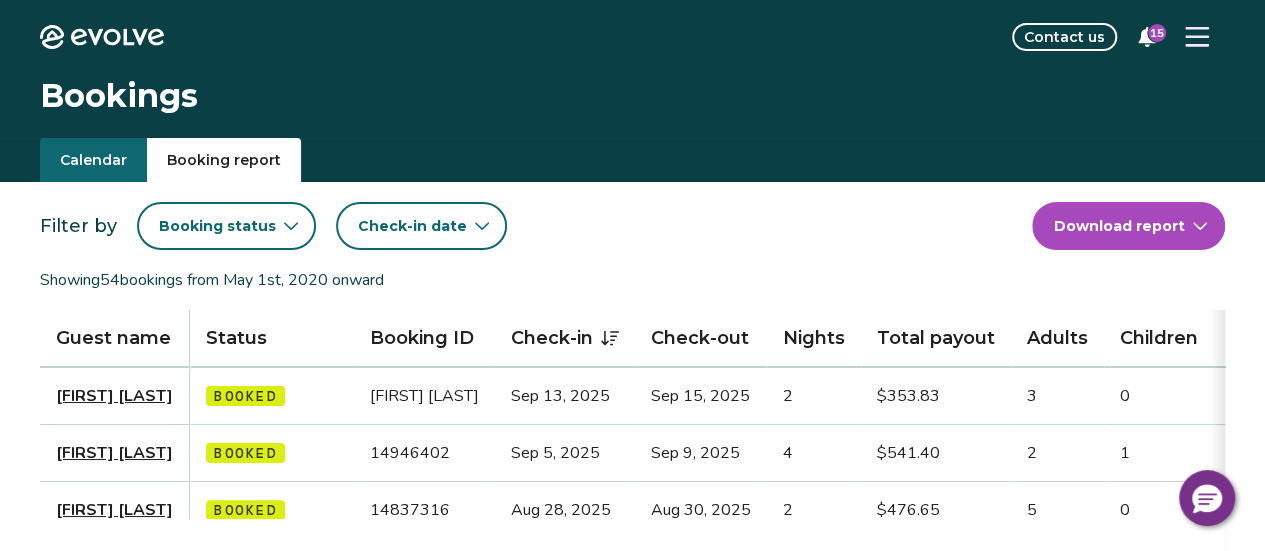 click on "Booking status" at bounding box center [226, 226] 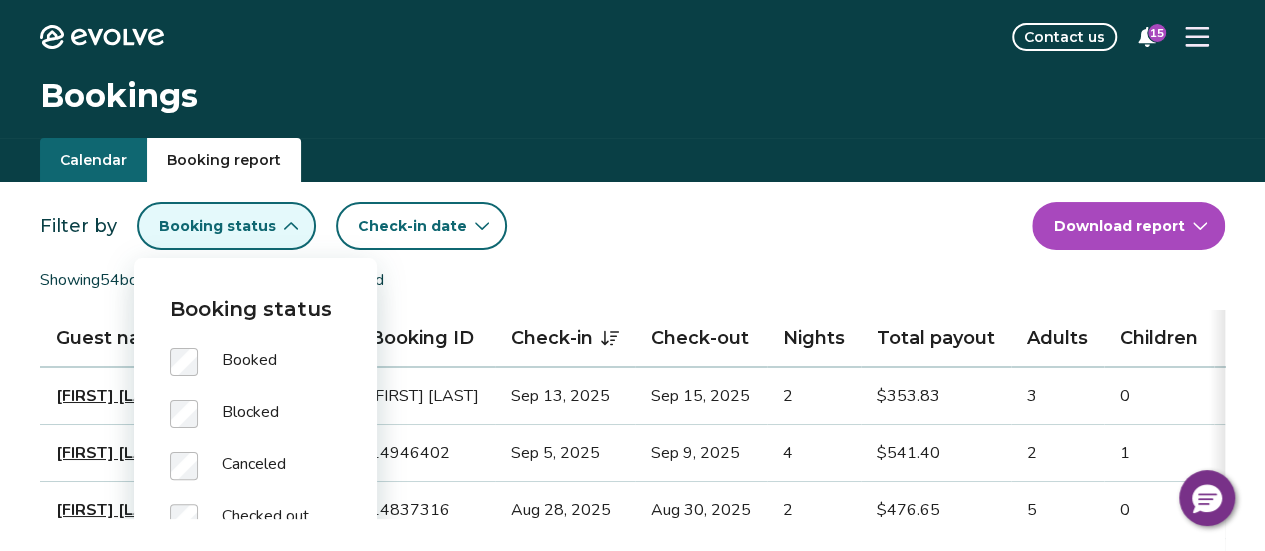 click on "Showing  54  bookings    from May 1st, 2020 onward" at bounding box center (632, 280) 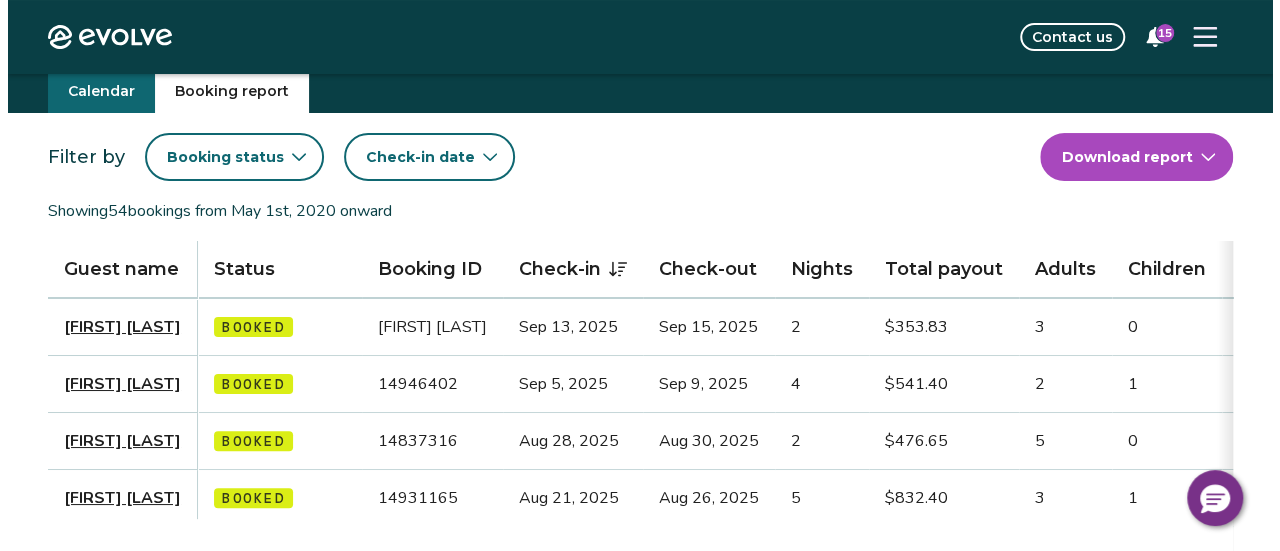 scroll, scrollTop: 0, scrollLeft: 0, axis: both 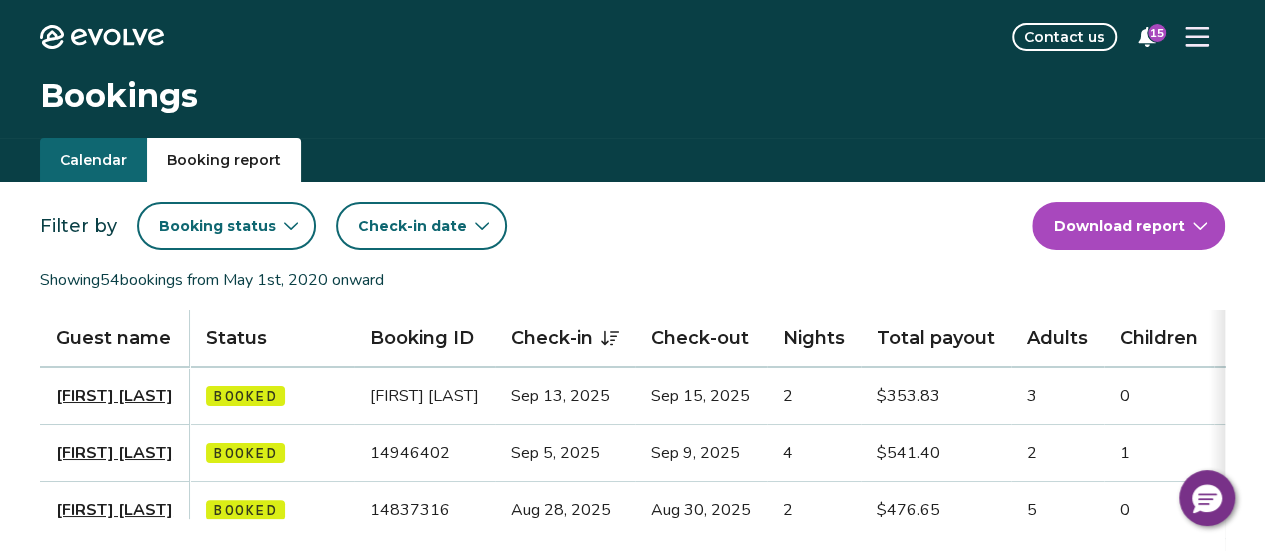 click on "Evolve Contact us 15 Bookings Calendar Booking report Filter by Booking status Check-in date Download   report Showing  54  bookings    from May 1st, 2020 onward Guest name Status Booking ID Check-in Check-out Nights Total payout Adults Children Infants Pets Listing Guest email Guest phone Date booked Booking site [FIRST] [LAST] Booked [BOOKING_ID] Sep 13, 2025 Sep 15, 2025 2 $353.83 3 0 0 No [PHONE] Jul 27, 2025 Airbnb [FIRST] [LAST] Booked [BOOKING_ID] Sep 5, 2025 Sep 9, 2025 4 $541.40 2 1 0 No [PHONE] Aug 2, 2025 Airbnb [FIRST] [LAST] Booked [BOOKING_ID] Aug 28, 2025 Aug 30, 2025 2 $476.65 5 0 0 No N/A Jul 6, 2025 Airbnb [FIRST] [LAST] Booked [BOOKING_ID] Aug 21, 2025 Aug 26, 2025 5 $832.40 3 1 0 No [PHONE] Jul 29, 2025 Airbnb [FIRST] [LAST] Canceled [BOOKING_ID] Aug 17, 2025 Aug 23, 2025 6 $0.00 4 0 0 No [EMAIL] [PHONE] May 24, 2025 Booking.com [FIRST] [LAST] Booked [BOOKING_ID] Aug 13, 2025 Aug 17, 2025 4 $894.07 2 2 0 No [EMAIL] [PHONE] Jul 24, 2025" at bounding box center (632, 916) 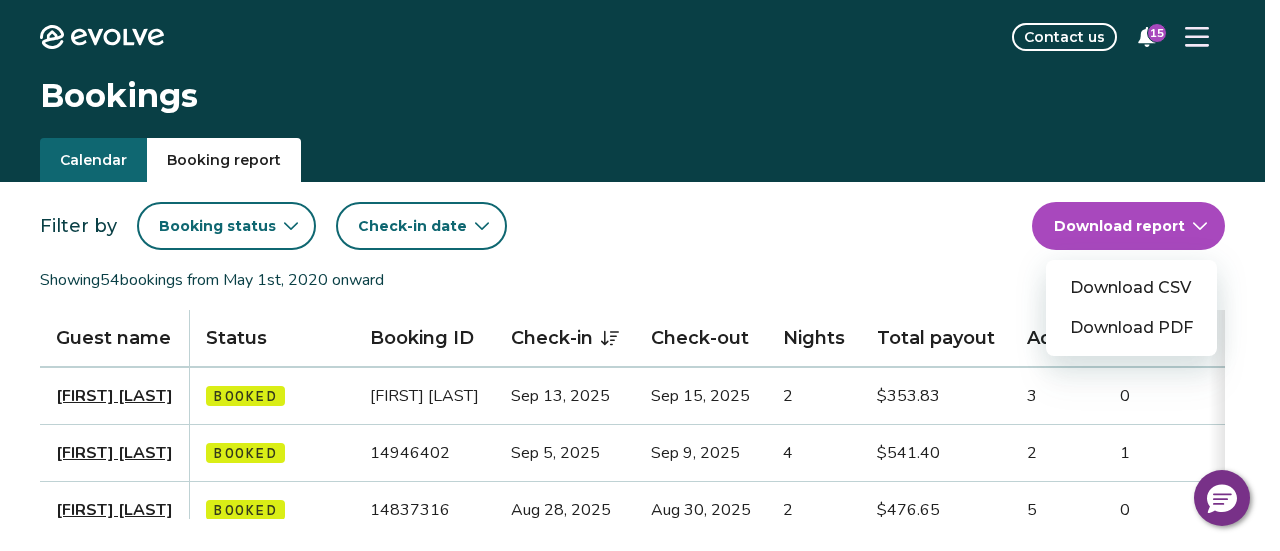 click on "Download PDF" at bounding box center (1131, 328) 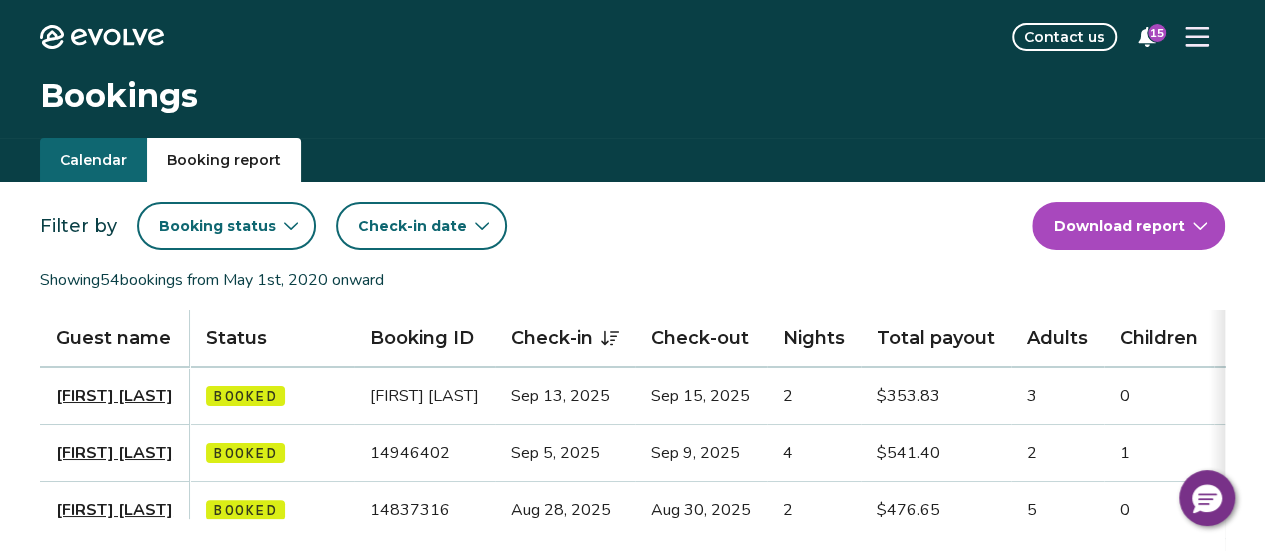 click 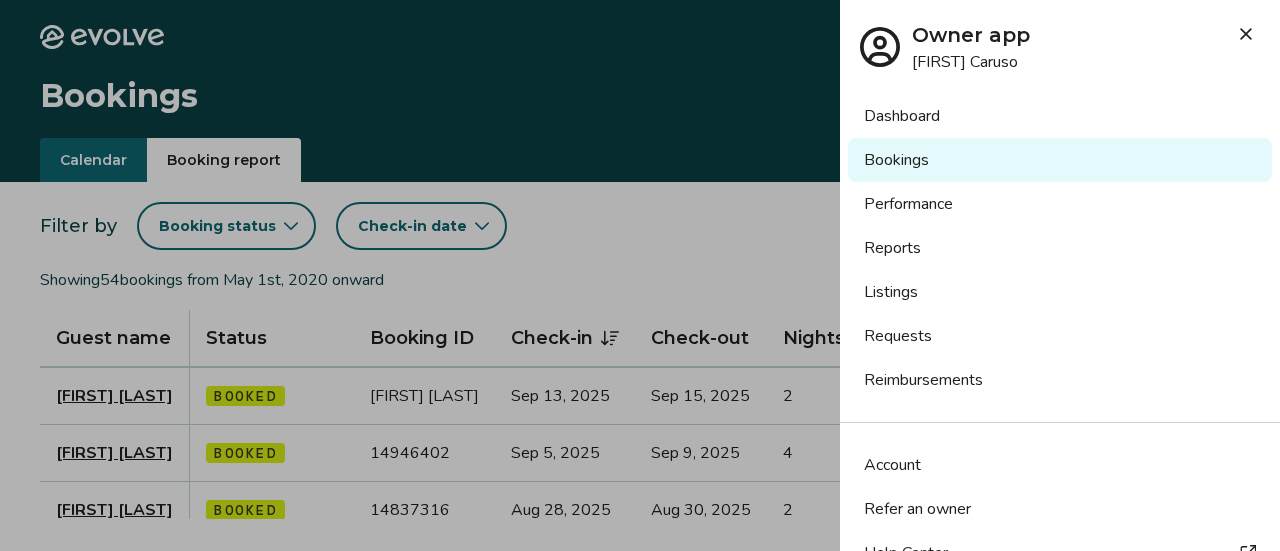 click on "Performance" at bounding box center (1060, 204) 